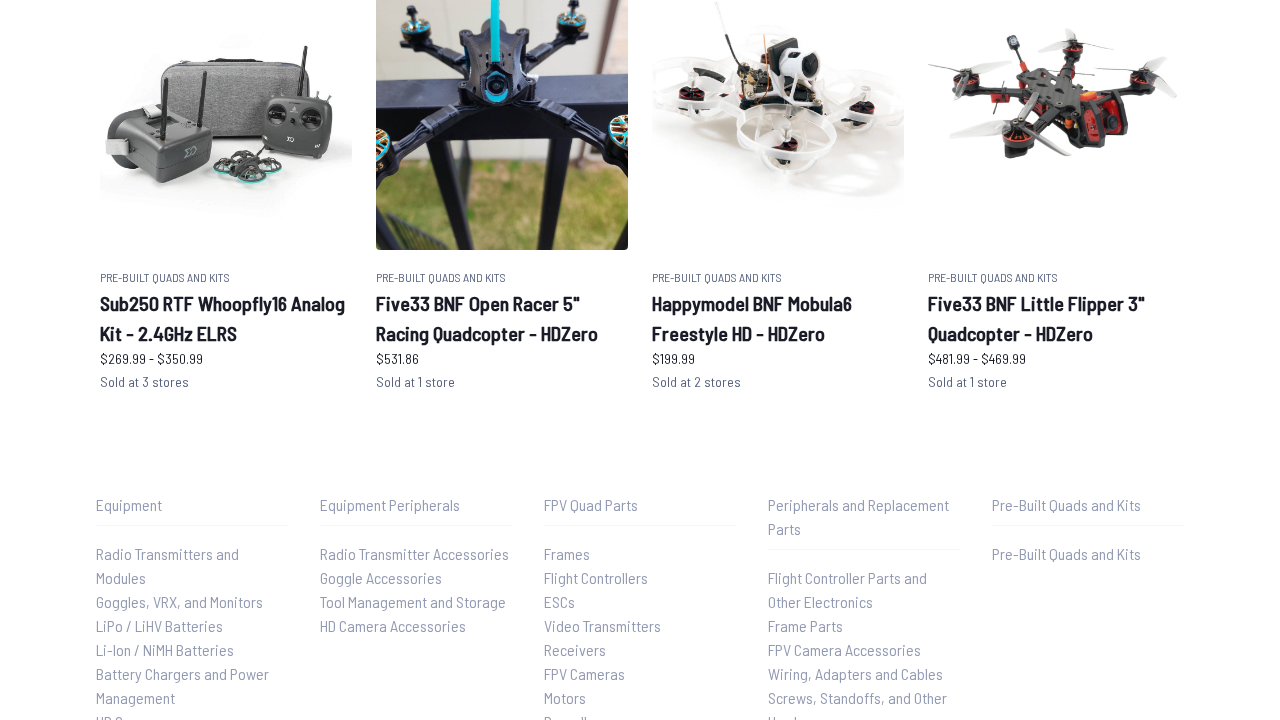 scroll, scrollTop: 1486, scrollLeft: 0, axis: vertical 